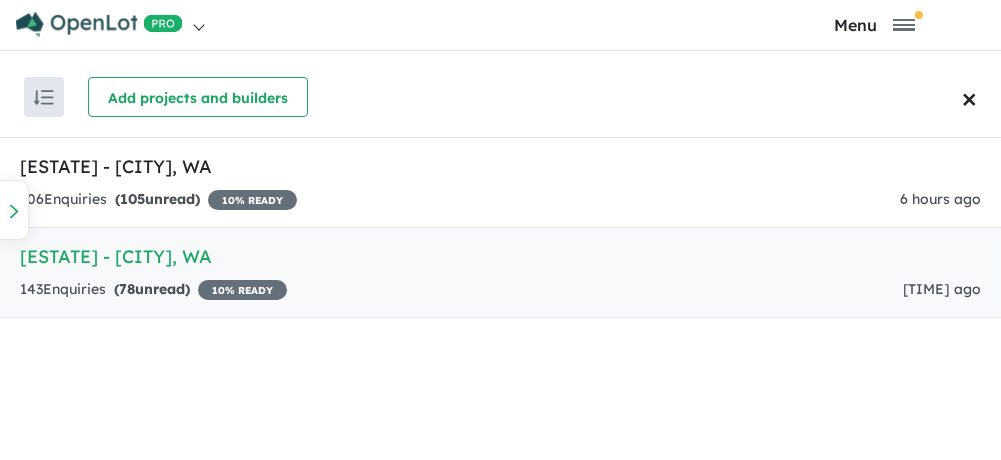scroll, scrollTop: 0, scrollLeft: 0, axis: both 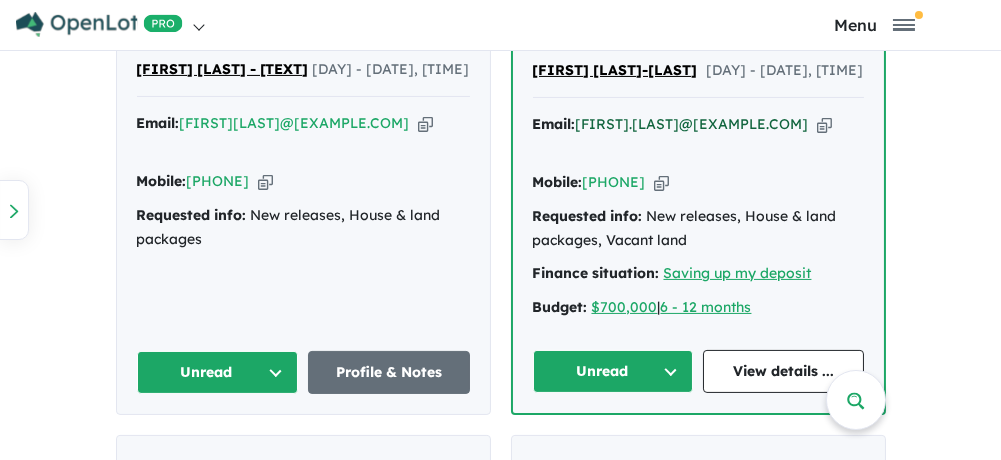 click on "[FIRST].[LAST]@[EXAMPLE.COM]" at bounding box center (692, 124) 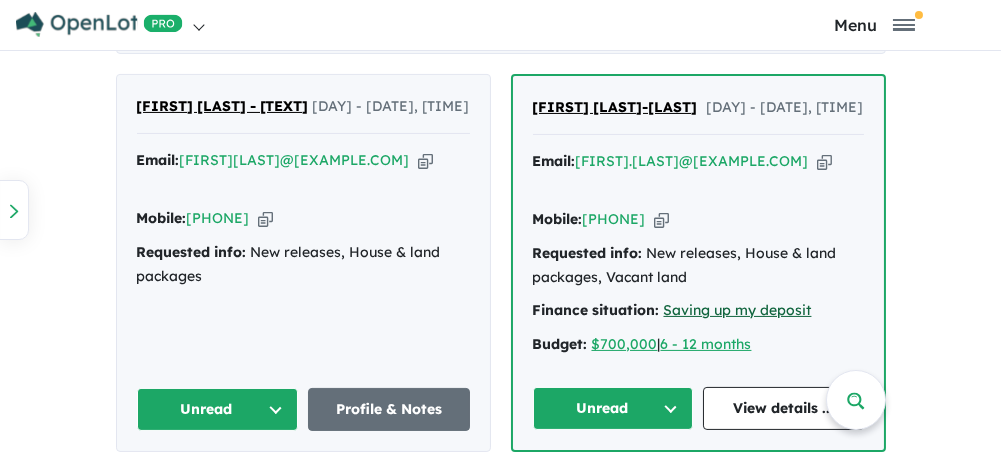 scroll, scrollTop: 1000, scrollLeft: 0, axis: vertical 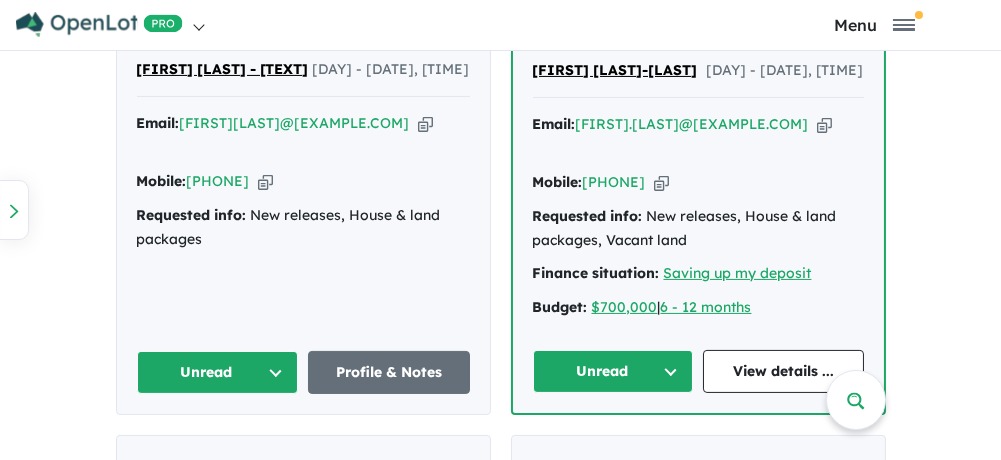 click on "Unread" at bounding box center [613, 371] 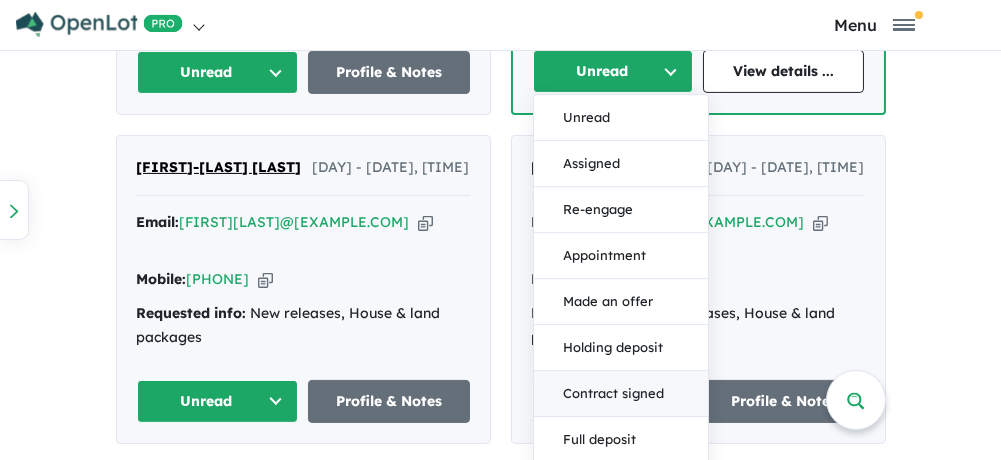 scroll, scrollTop: 1300, scrollLeft: 0, axis: vertical 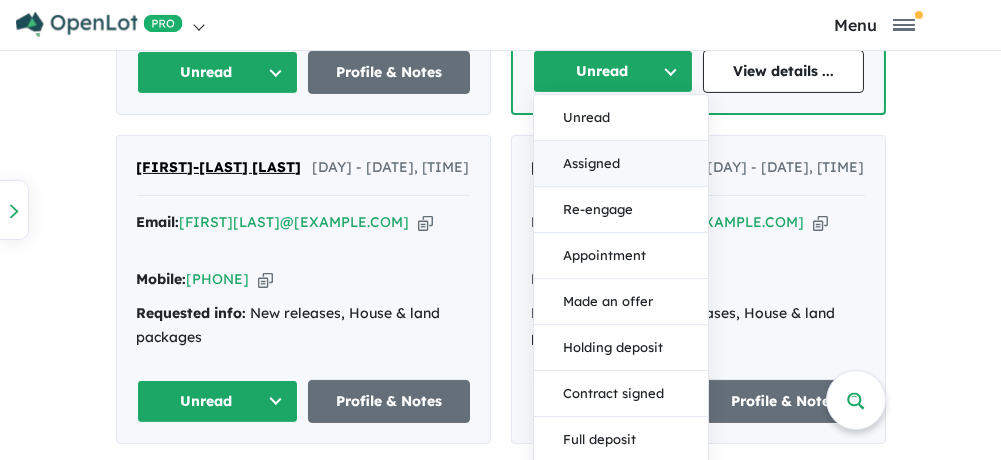 click on "Assigned" at bounding box center (621, 164) 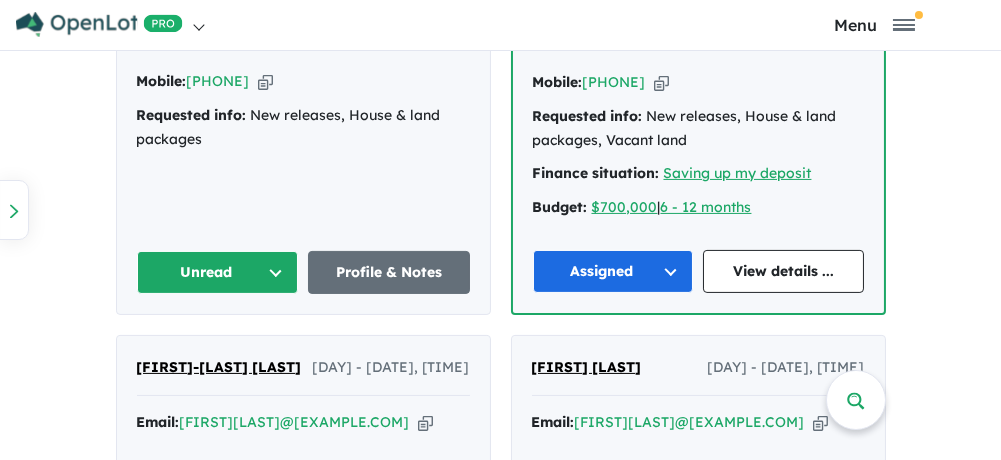 scroll, scrollTop: 1300, scrollLeft: 0, axis: vertical 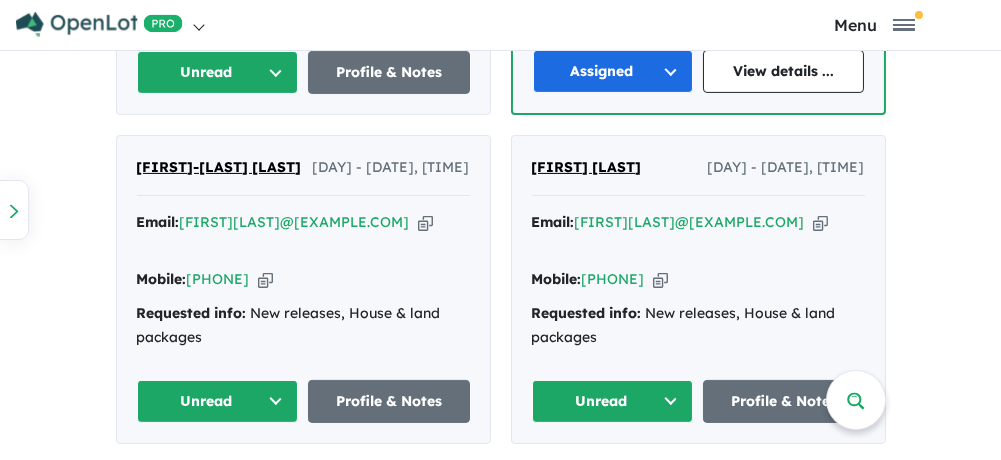click on "Unread" at bounding box center (218, 401) 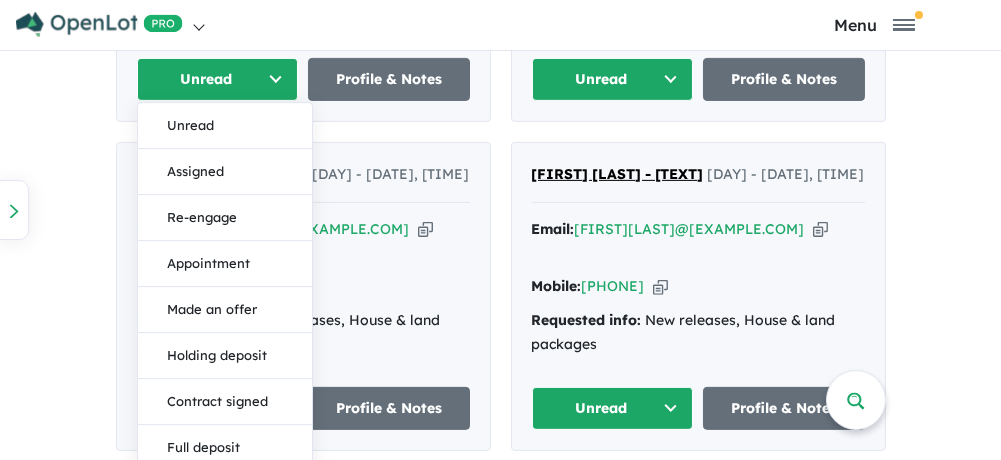 scroll, scrollTop: 1600, scrollLeft: 0, axis: vertical 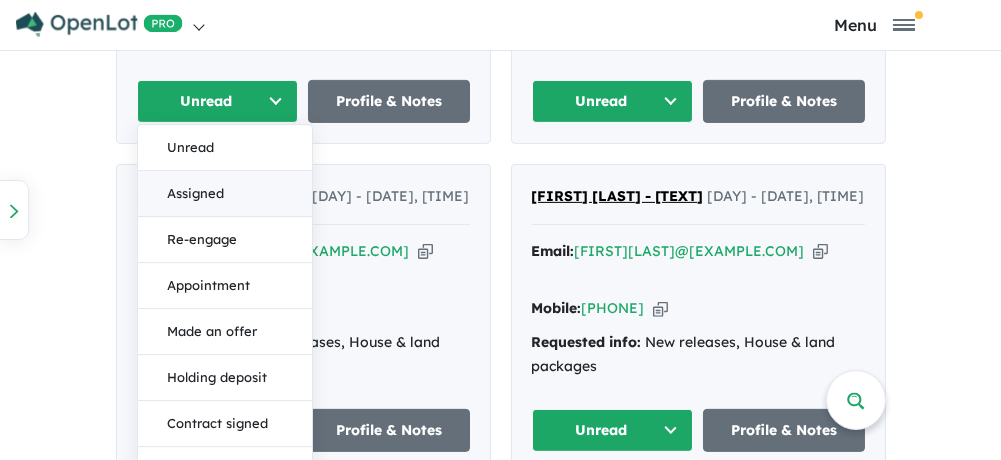 click on "Assigned" at bounding box center [225, 194] 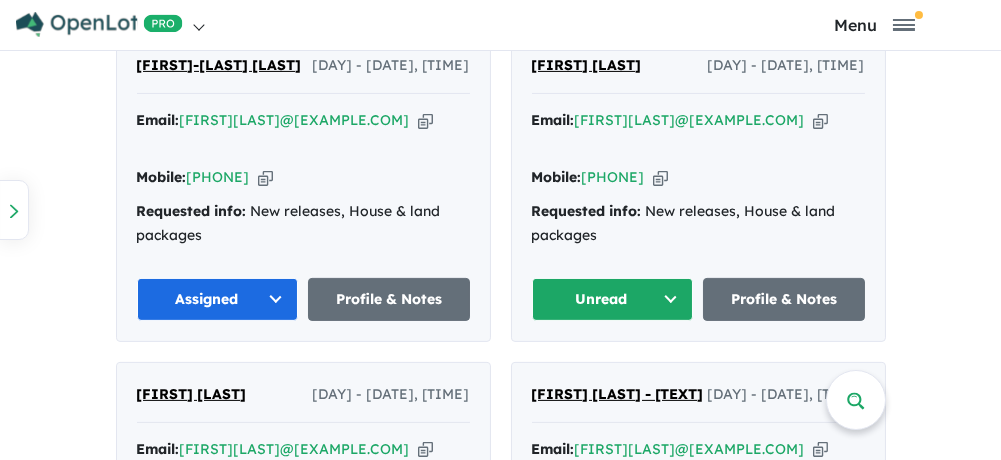 scroll, scrollTop: 1400, scrollLeft: 0, axis: vertical 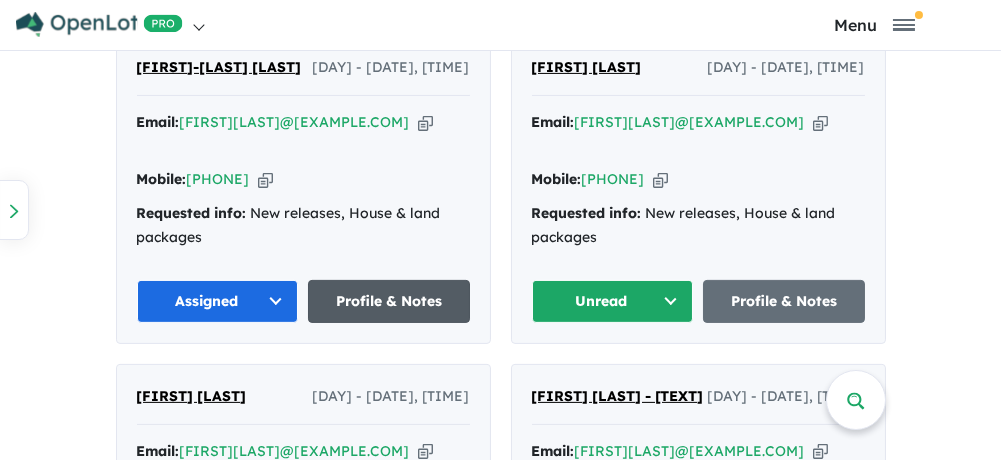 click on "Profile & Notes" at bounding box center (389, 301) 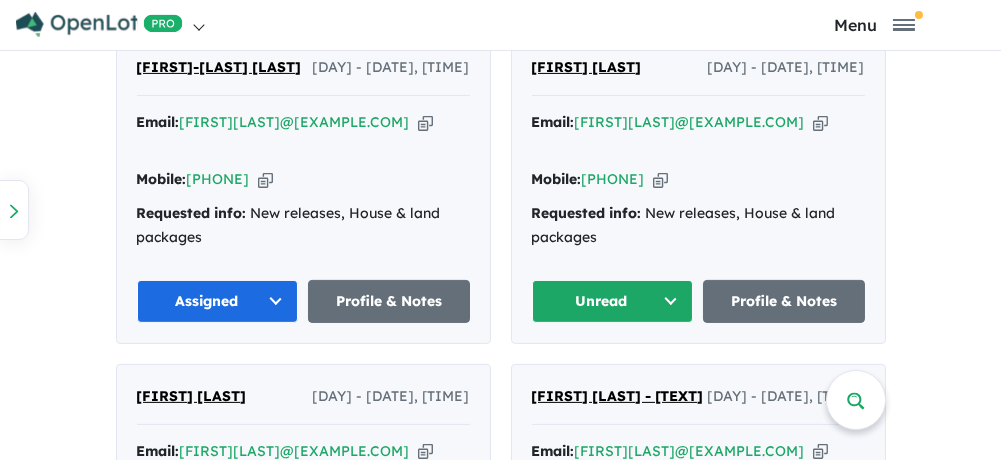 click on "Unread" at bounding box center [613, 301] 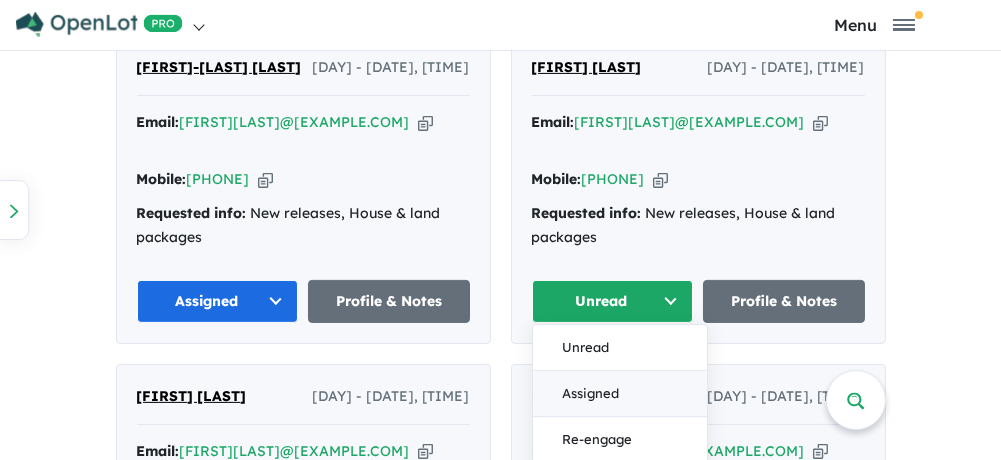 click on "Assigned" at bounding box center (620, 394) 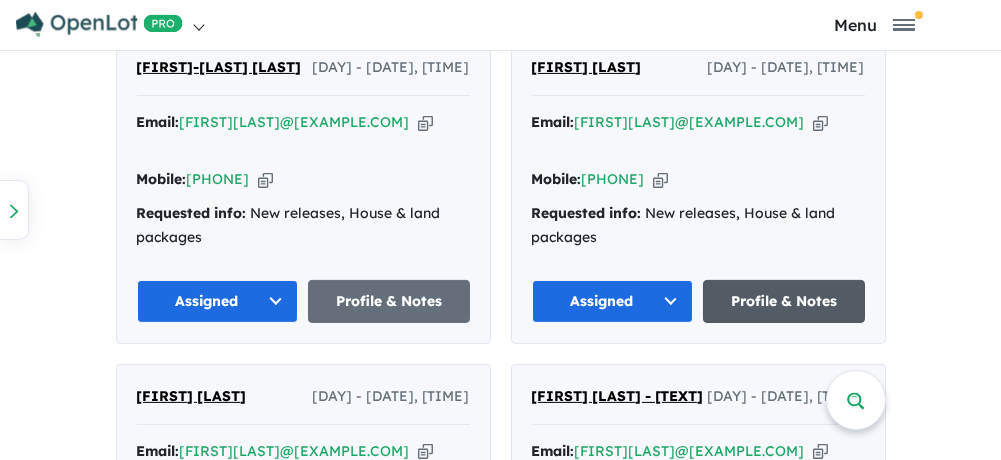 click on "Profile & Notes" at bounding box center (784, 301) 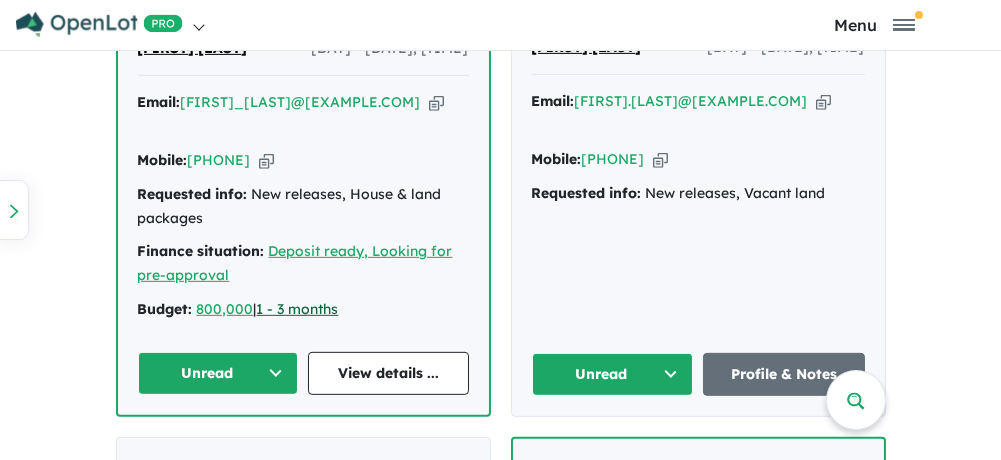 scroll, scrollTop: 2100, scrollLeft: 0, axis: vertical 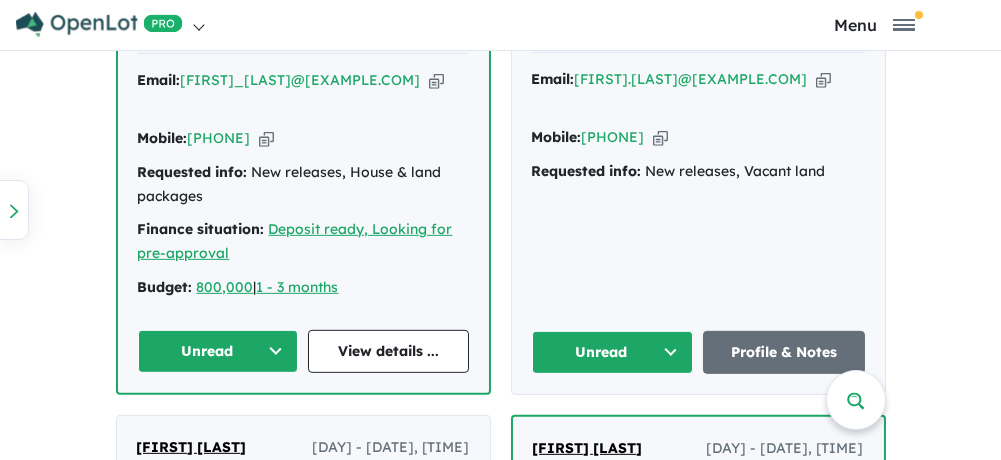 click on "Unread" at bounding box center [218, 351] 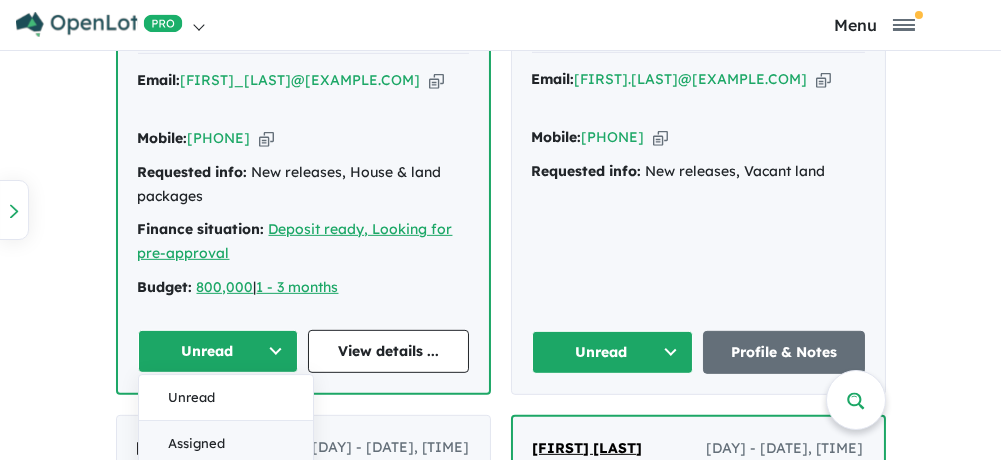 click on "Assigned" at bounding box center (226, 444) 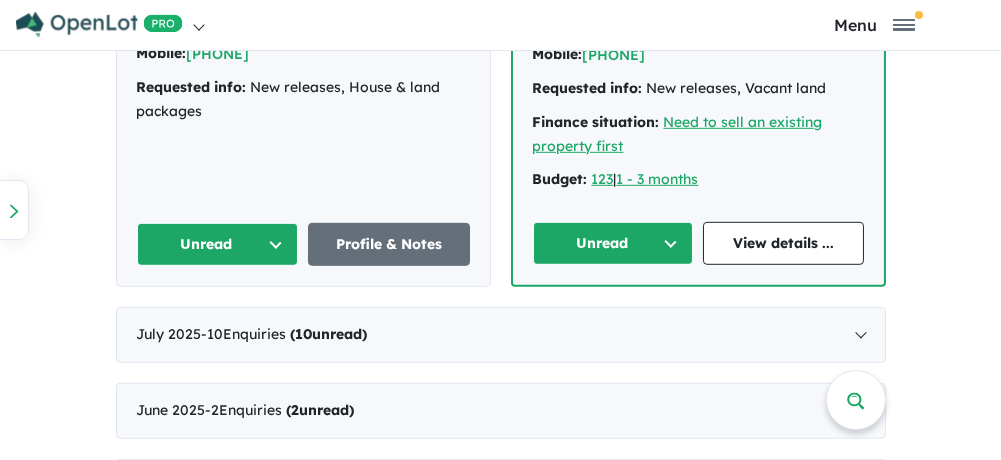 scroll, scrollTop: 2600, scrollLeft: 0, axis: vertical 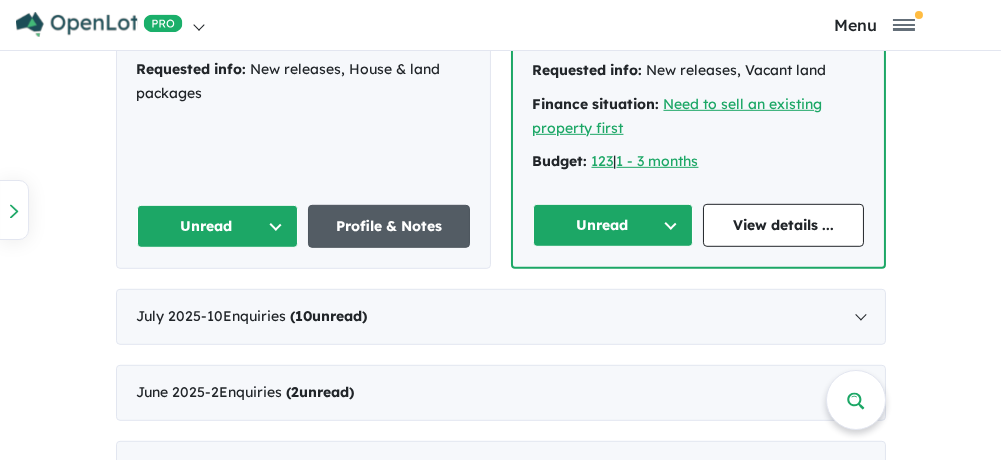 click on "Profile & Notes" at bounding box center (389, 226) 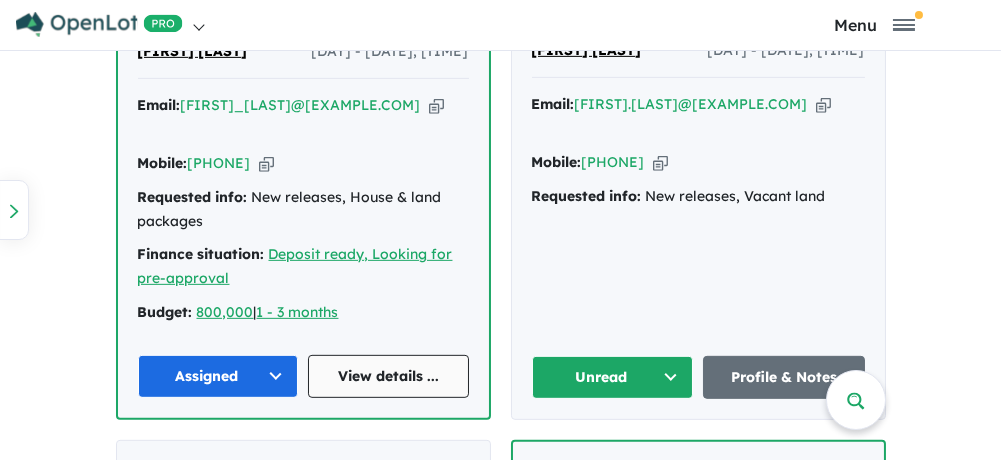 scroll, scrollTop: 2100, scrollLeft: 0, axis: vertical 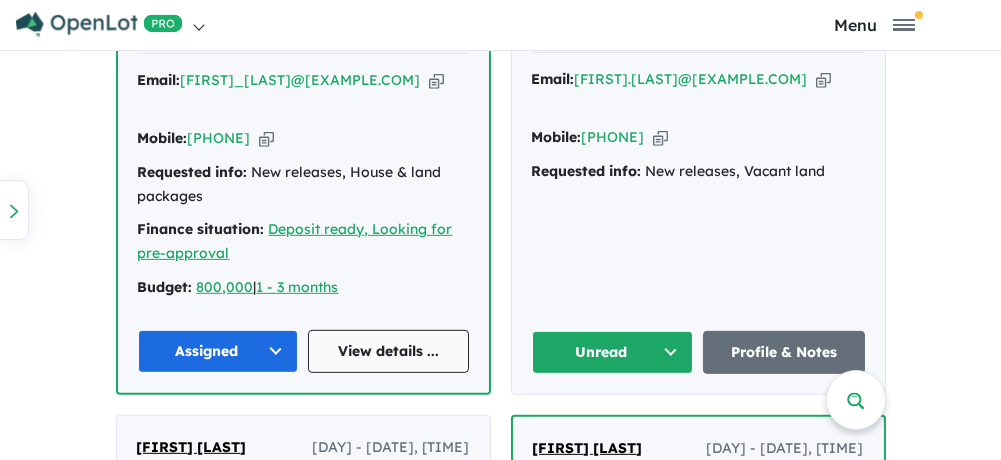 click on "View details ..." at bounding box center (388, 351) 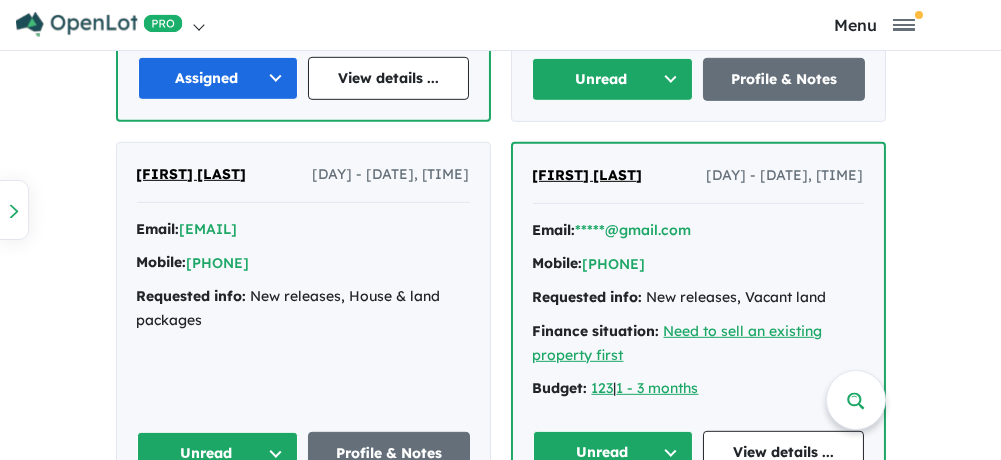 scroll, scrollTop: 2300, scrollLeft: 0, axis: vertical 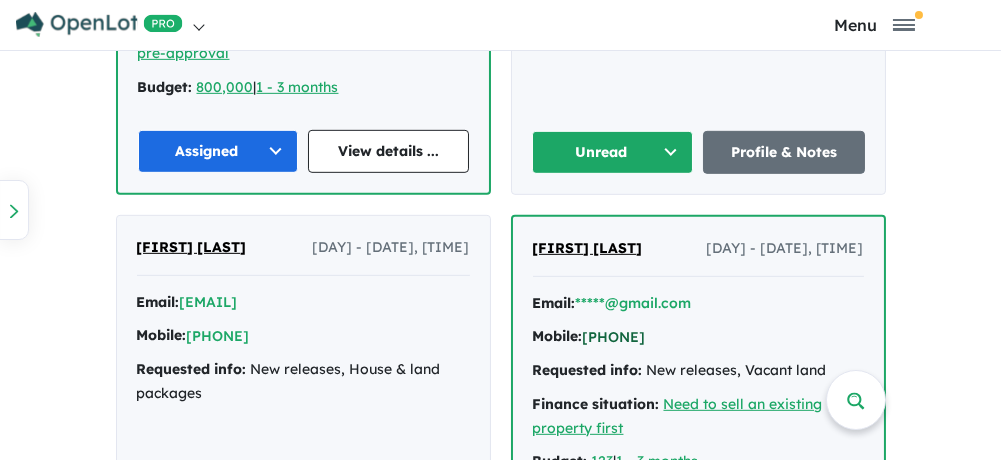 click on "+614*****677" at bounding box center (614, 337) 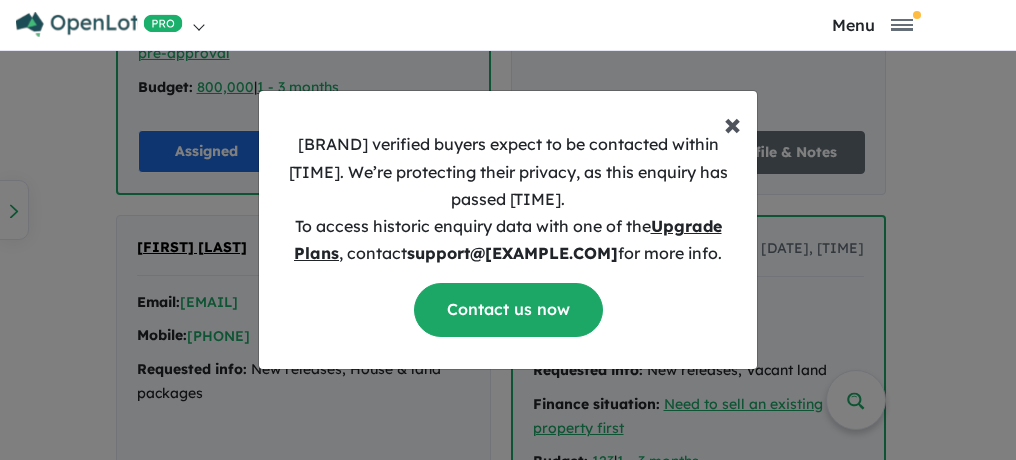 click on "×" at bounding box center [732, 123] 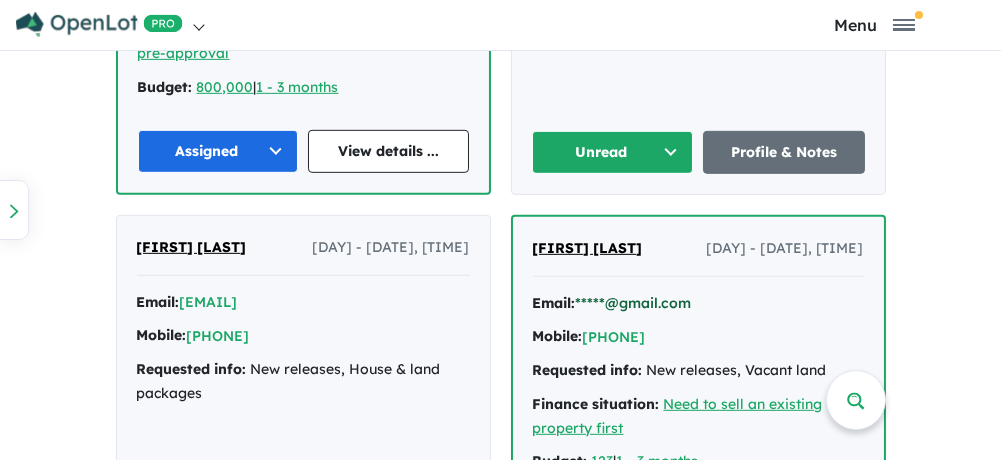 click on "*****@gmail.com" at bounding box center [634, 303] 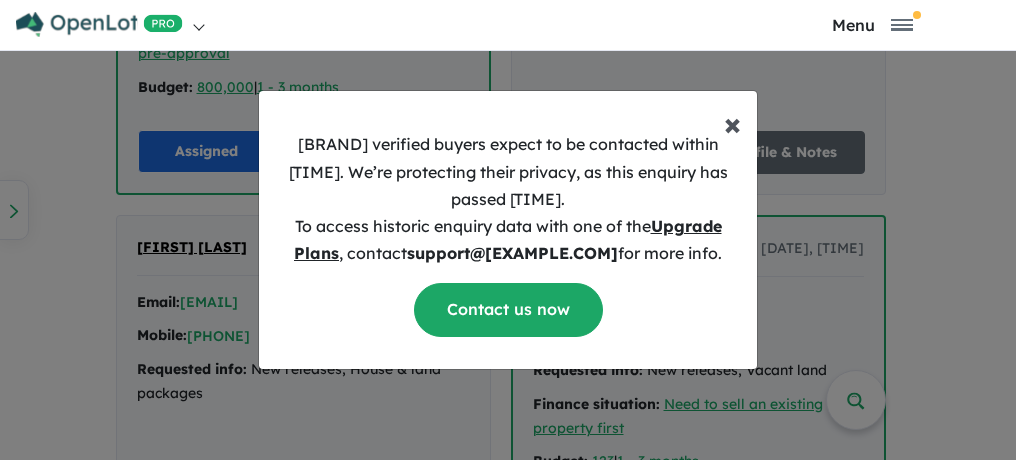 click on "×" at bounding box center (732, 123) 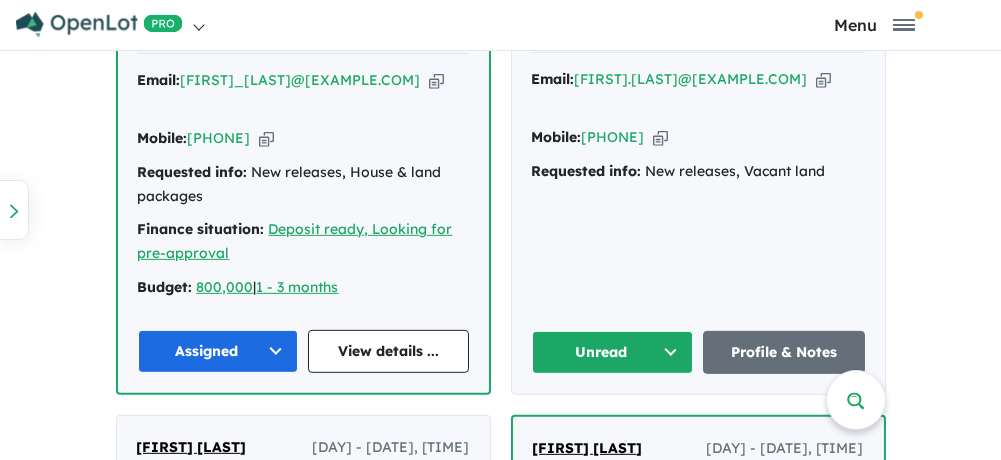 scroll, scrollTop: 2000, scrollLeft: 0, axis: vertical 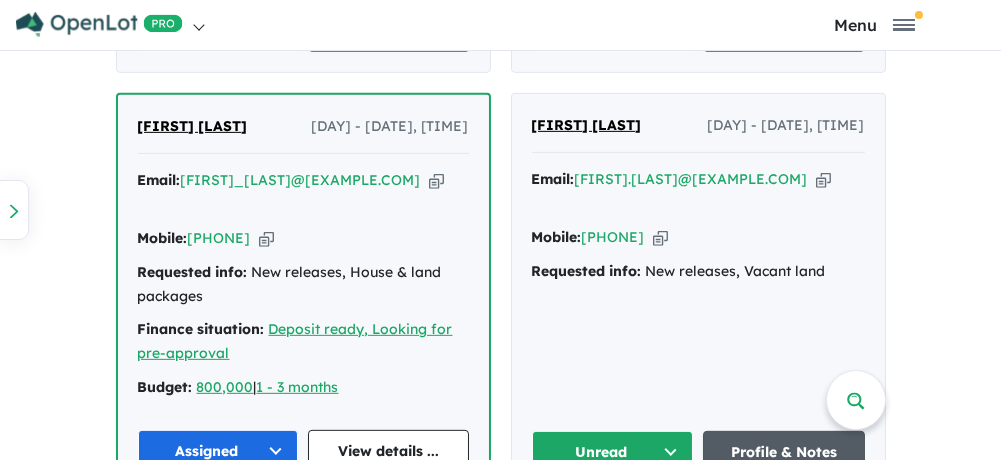 click on "Profile & Notes" at bounding box center (784, 452) 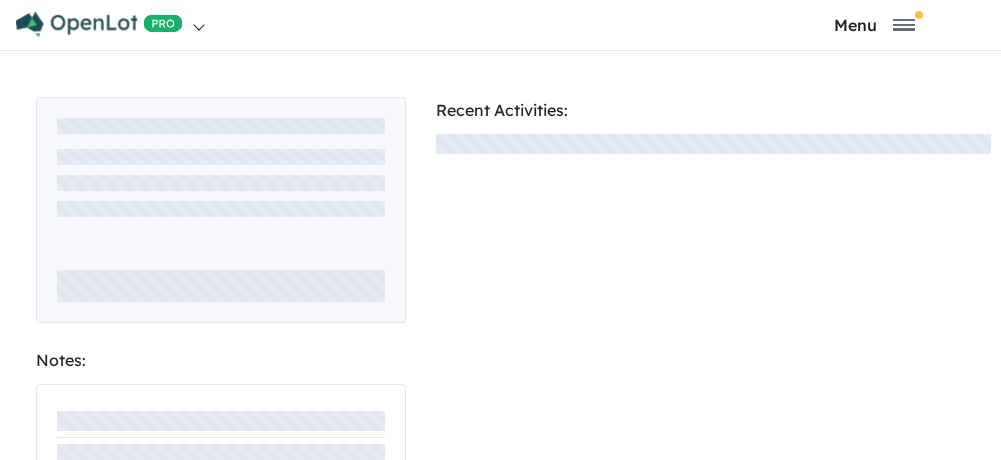 scroll, scrollTop: 0, scrollLeft: 0, axis: both 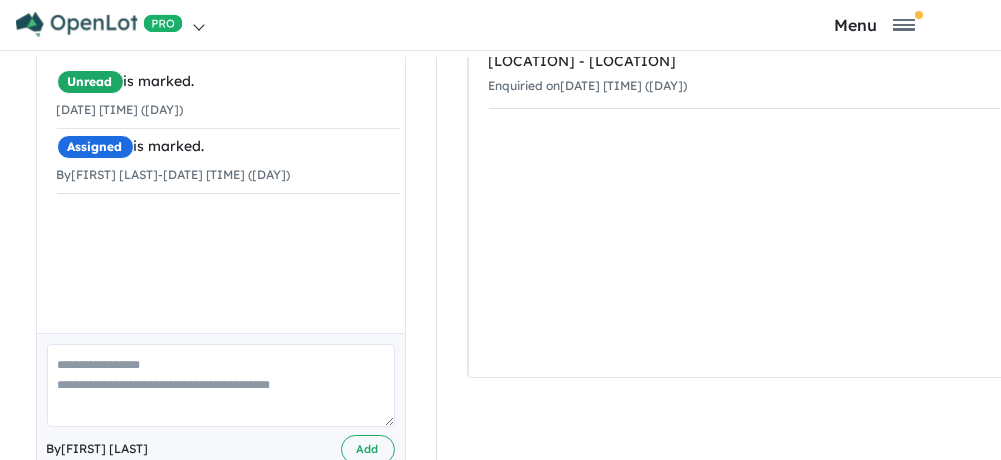 click at bounding box center [221, 385] 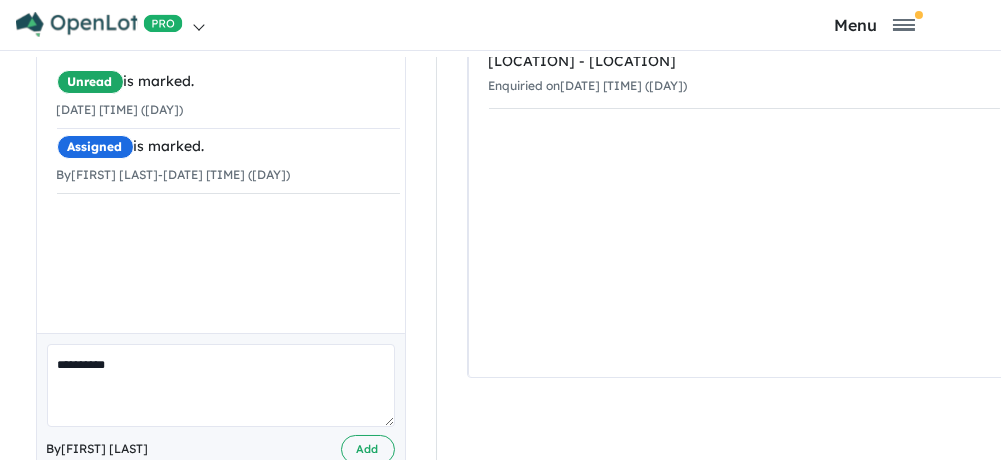 scroll, scrollTop: 484, scrollLeft: 0, axis: vertical 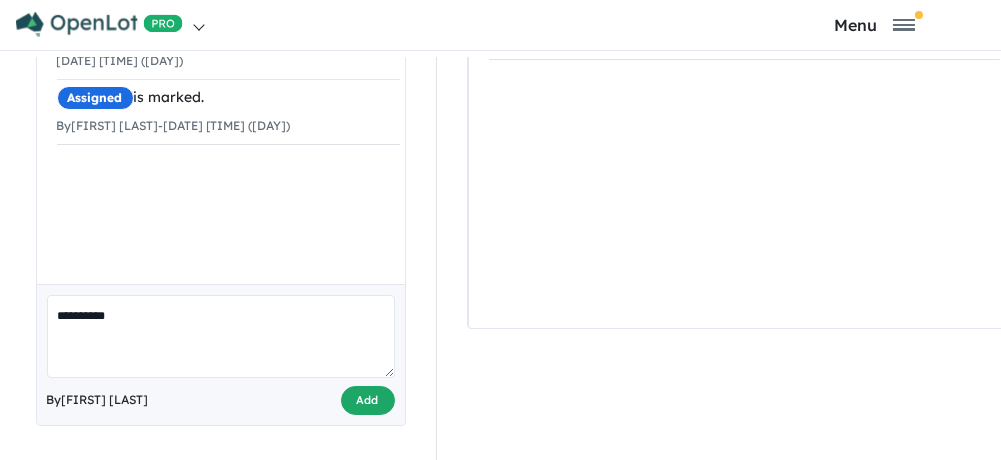 type on "**********" 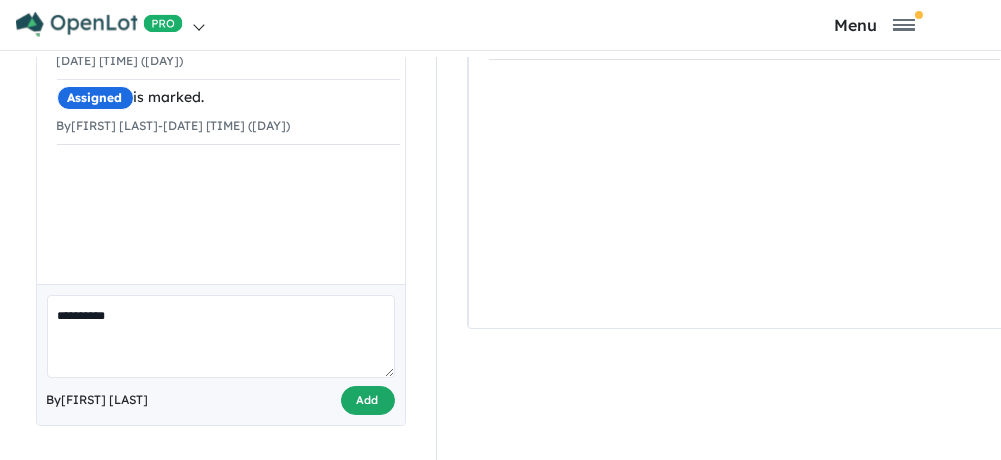 click on "Add" at bounding box center [368, 400] 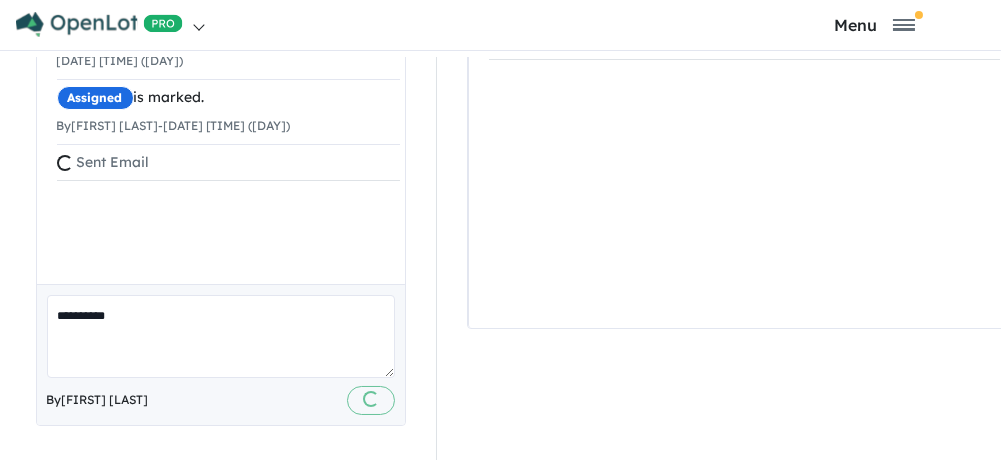 type 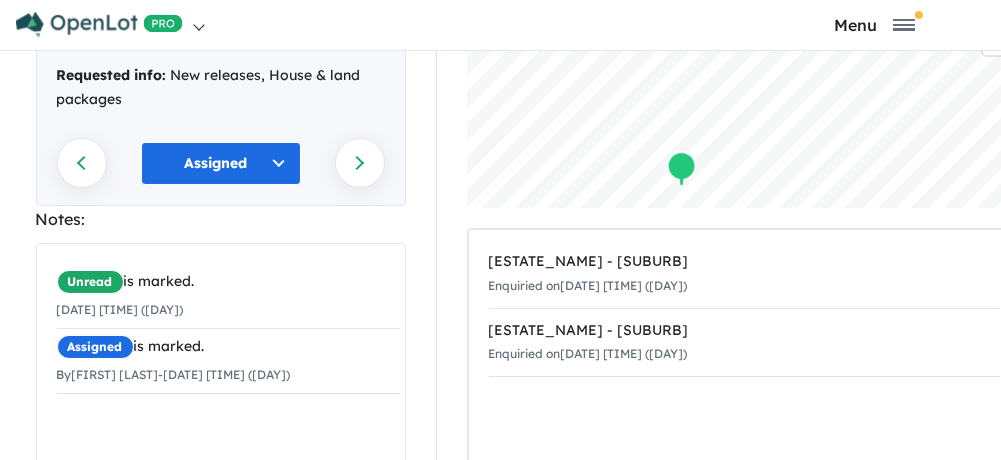 scroll, scrollTop: 5, scrollLeft: 0, axis: vertical 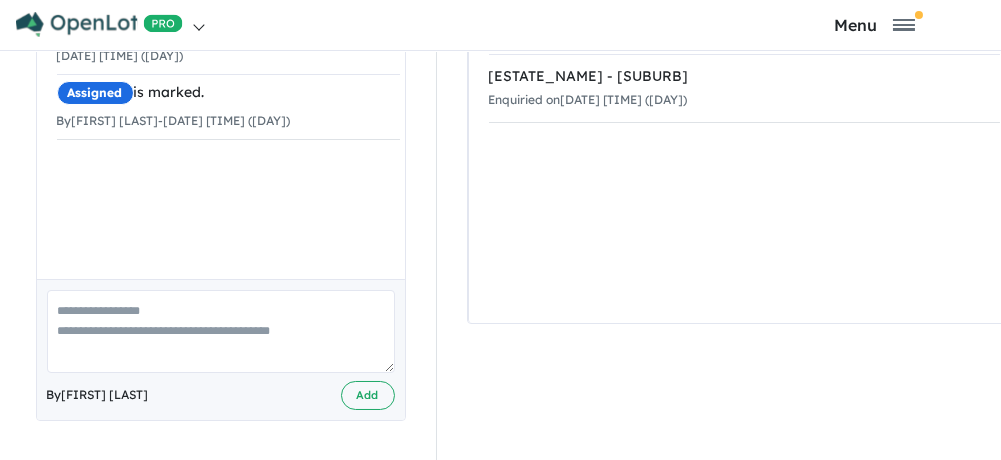 click at bounding box center (221, 331) 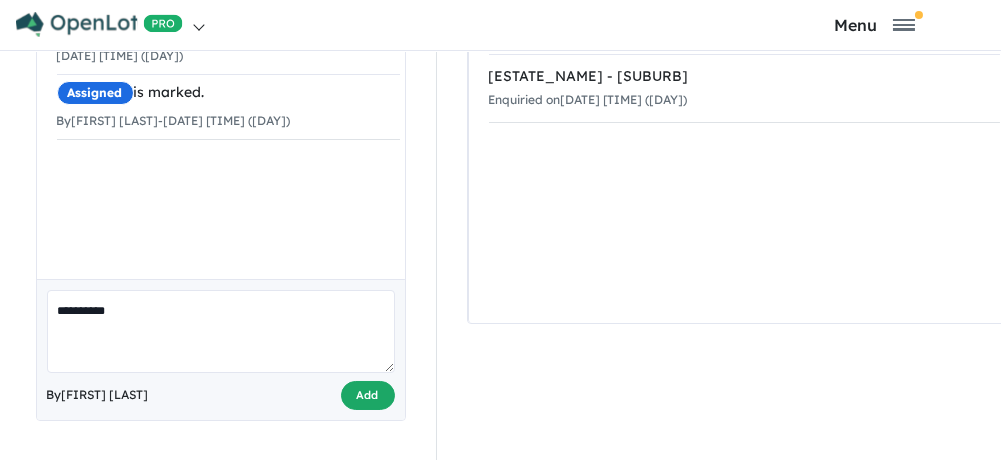 type on "**********" 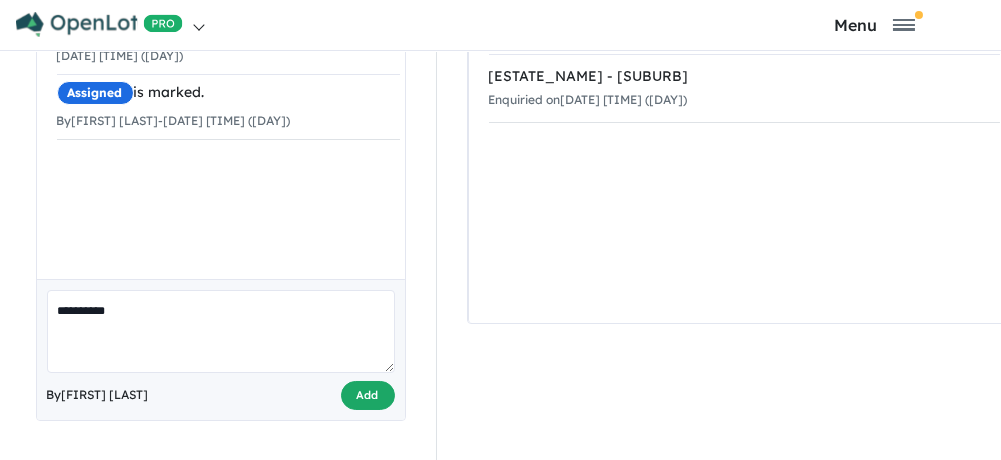 click on "Add" at bounding box center (368, 395) 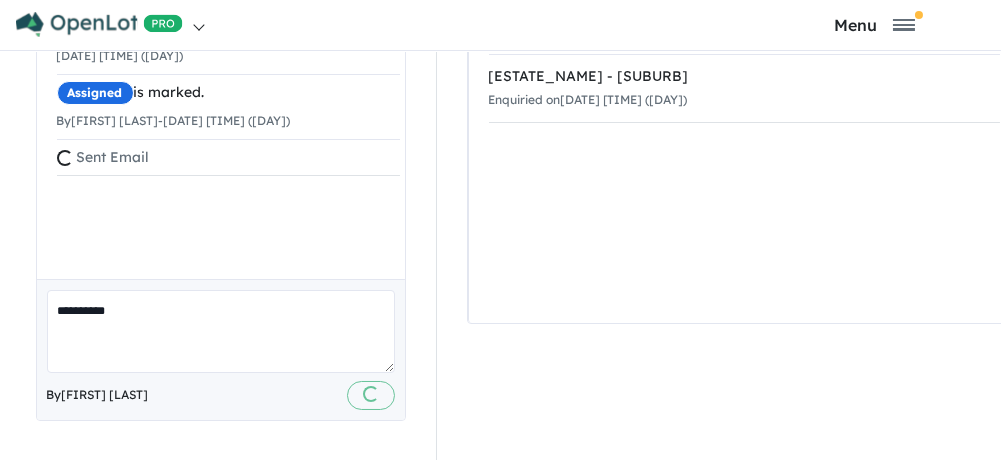 type 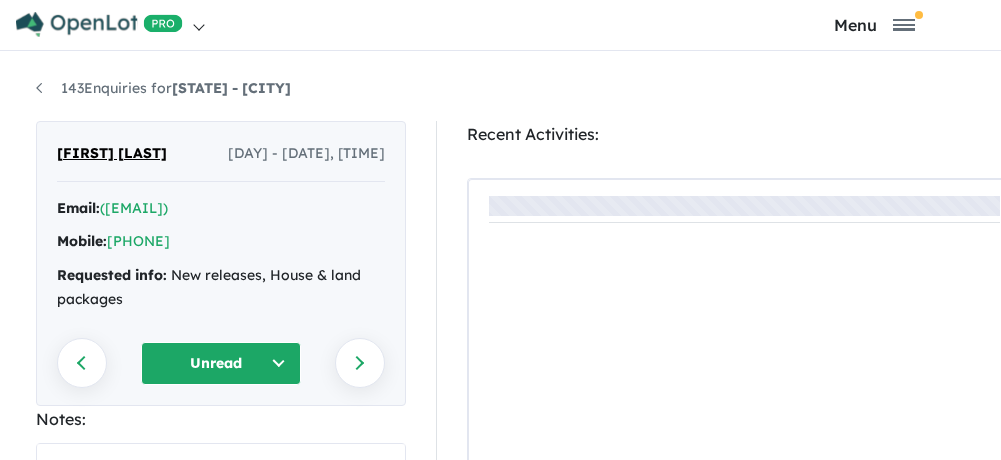 scroll, scrollTop: 0, scrollLeft: 0, axis: both 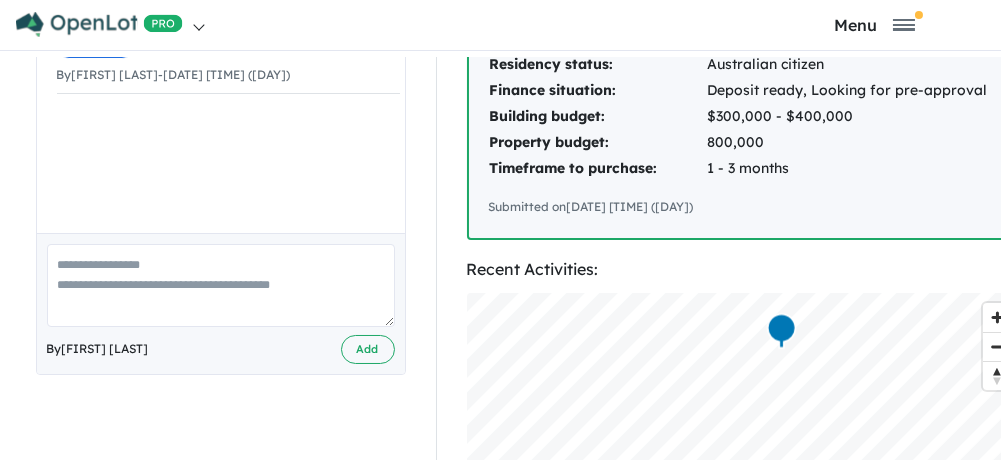 click at bounding box center [221, 285] 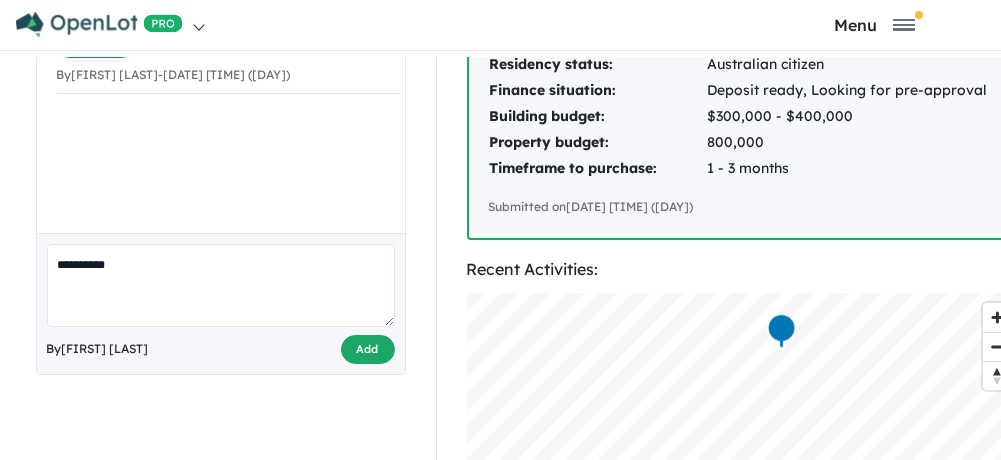type on "**********" 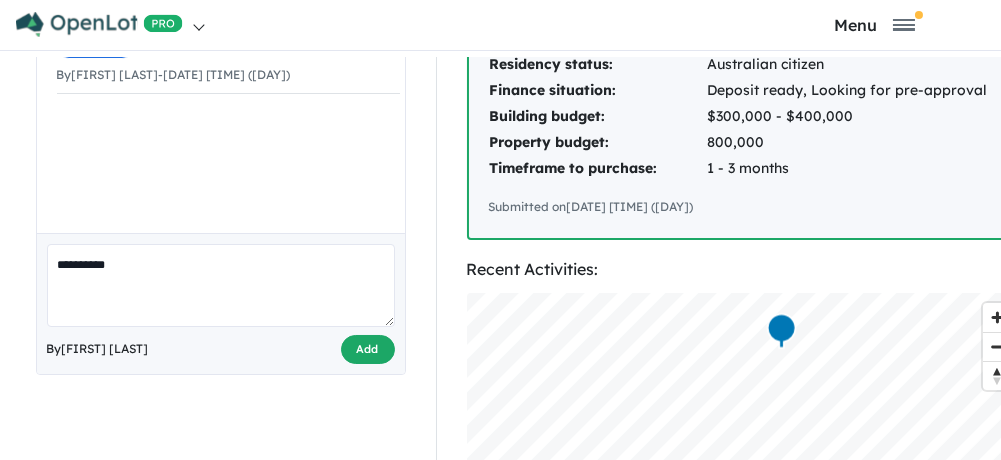 click on "Add" at bounding box center (368, 349) 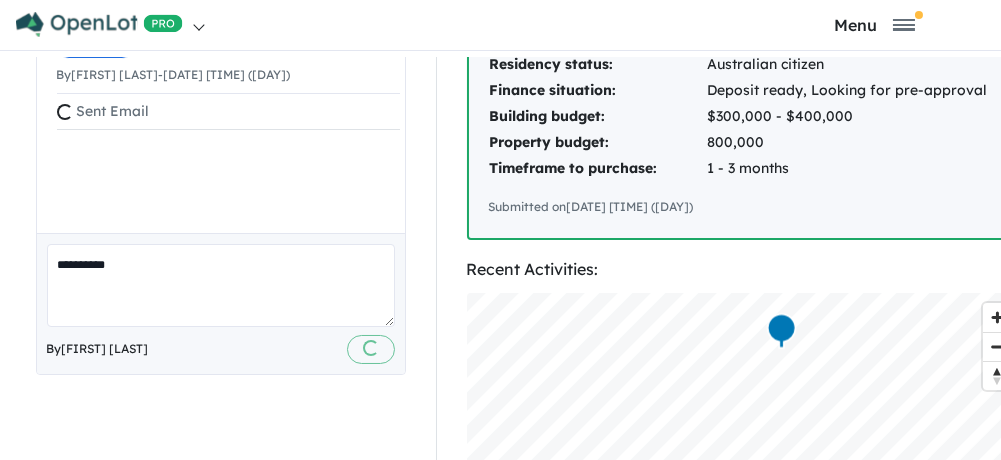 type 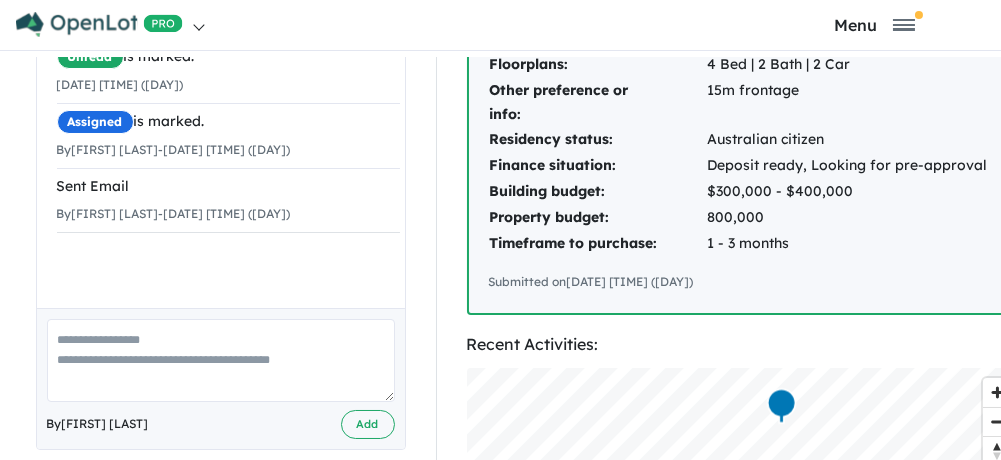 scroll, scrollTop: 400, scrollLeft: 0, axis: vertical 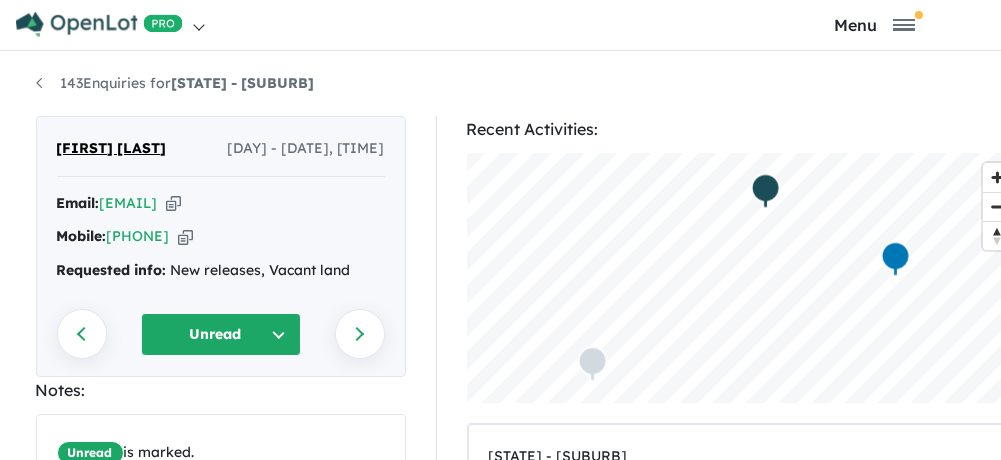 click on "Unread" at bounding box center [221, 334] 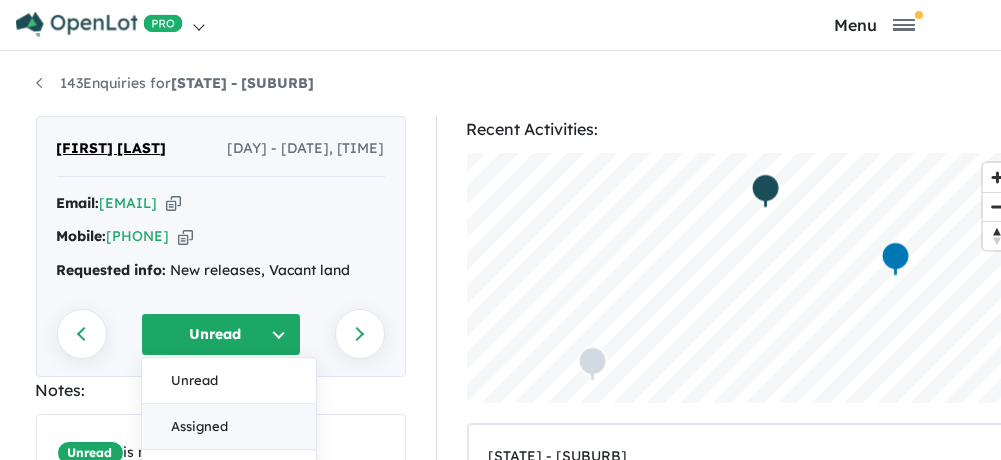 click on "Assigned" at bounding box center (229, 427) 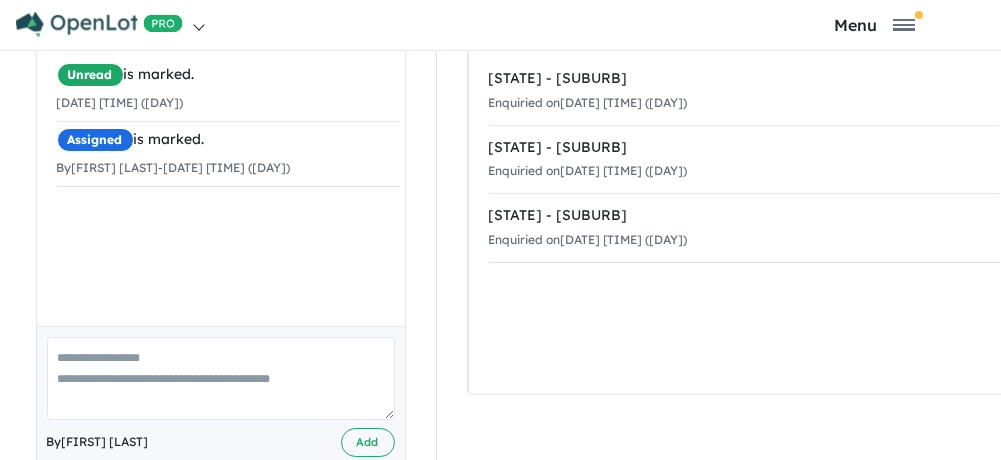 scroll, scrollTop: 436, scrollLeft: 0, axis: vertical 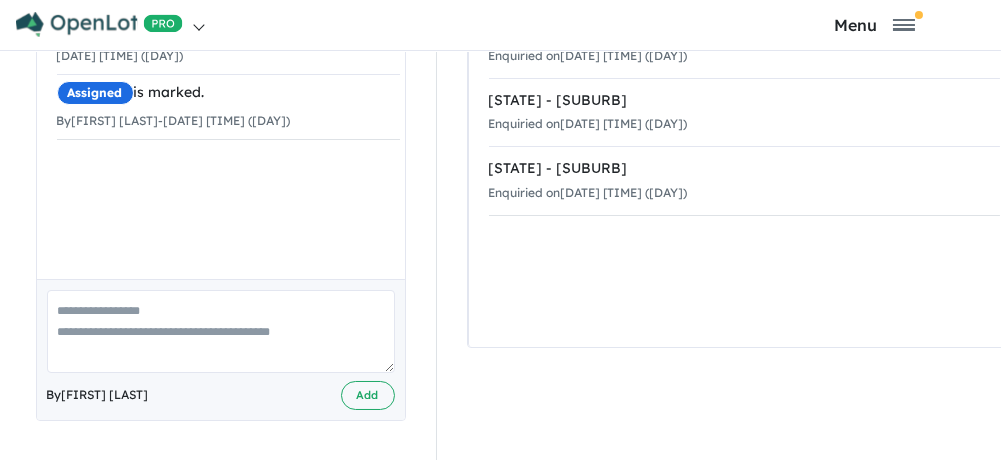 click at bounding box center [221, 331] 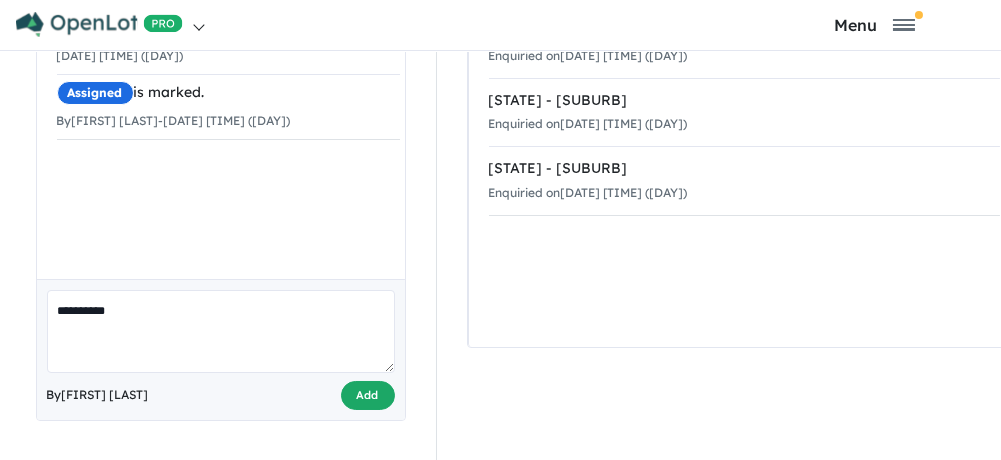 type on "**********" 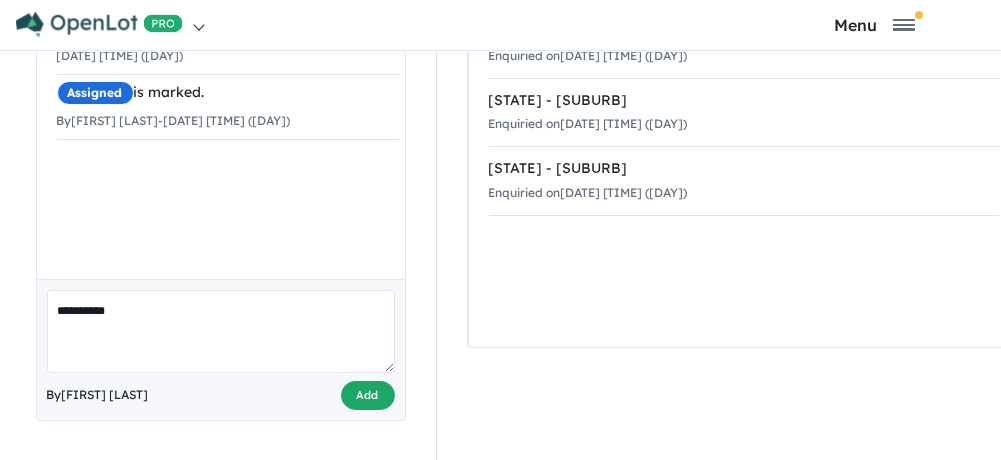 click on "Add" at bounding box center [368, 395] 